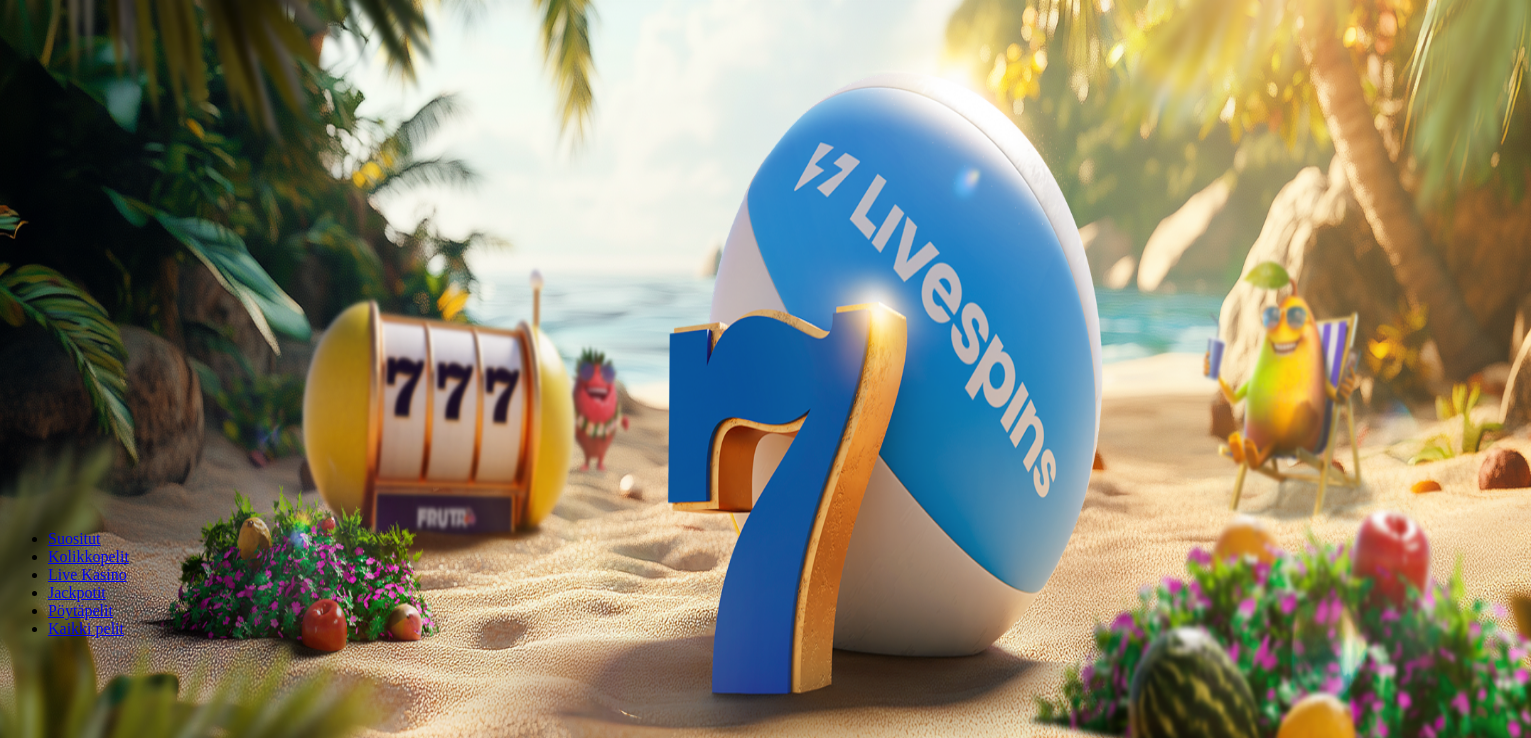 scroll, scrollTop: 0, scrollLeft: 0, axis: both 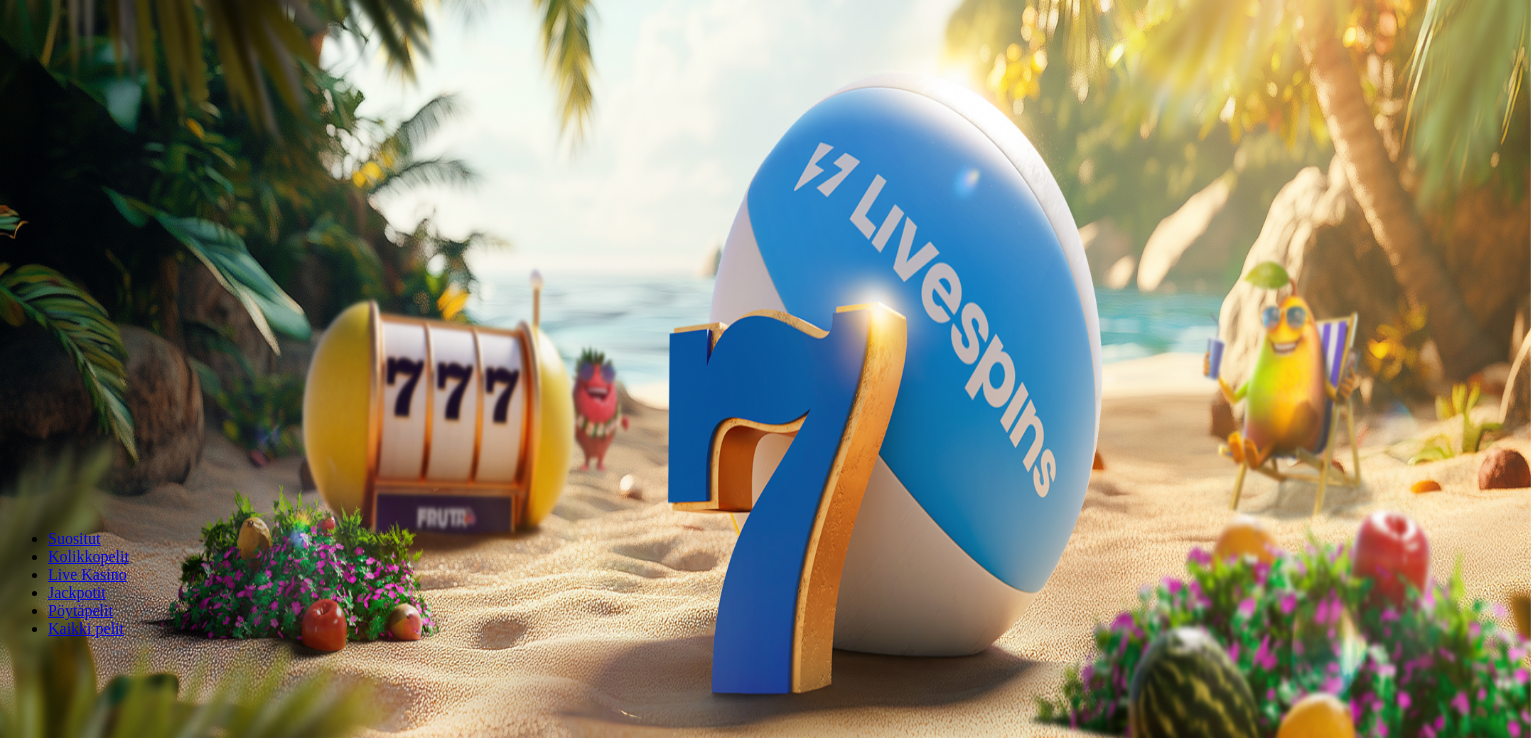 click on "€50" at bounding box center [221, 302] 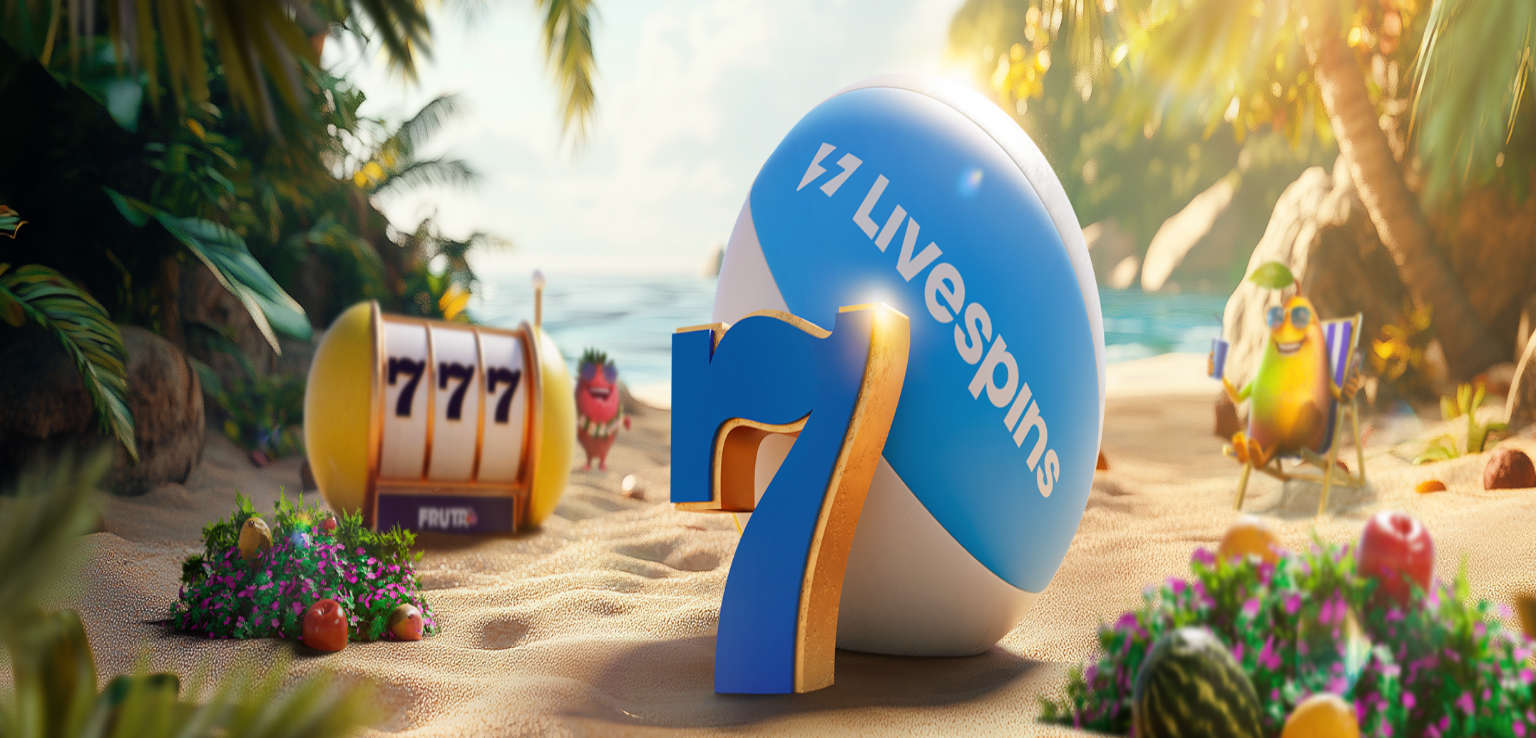 click on "Ymmärrän" at bounding box center [151, 5418] 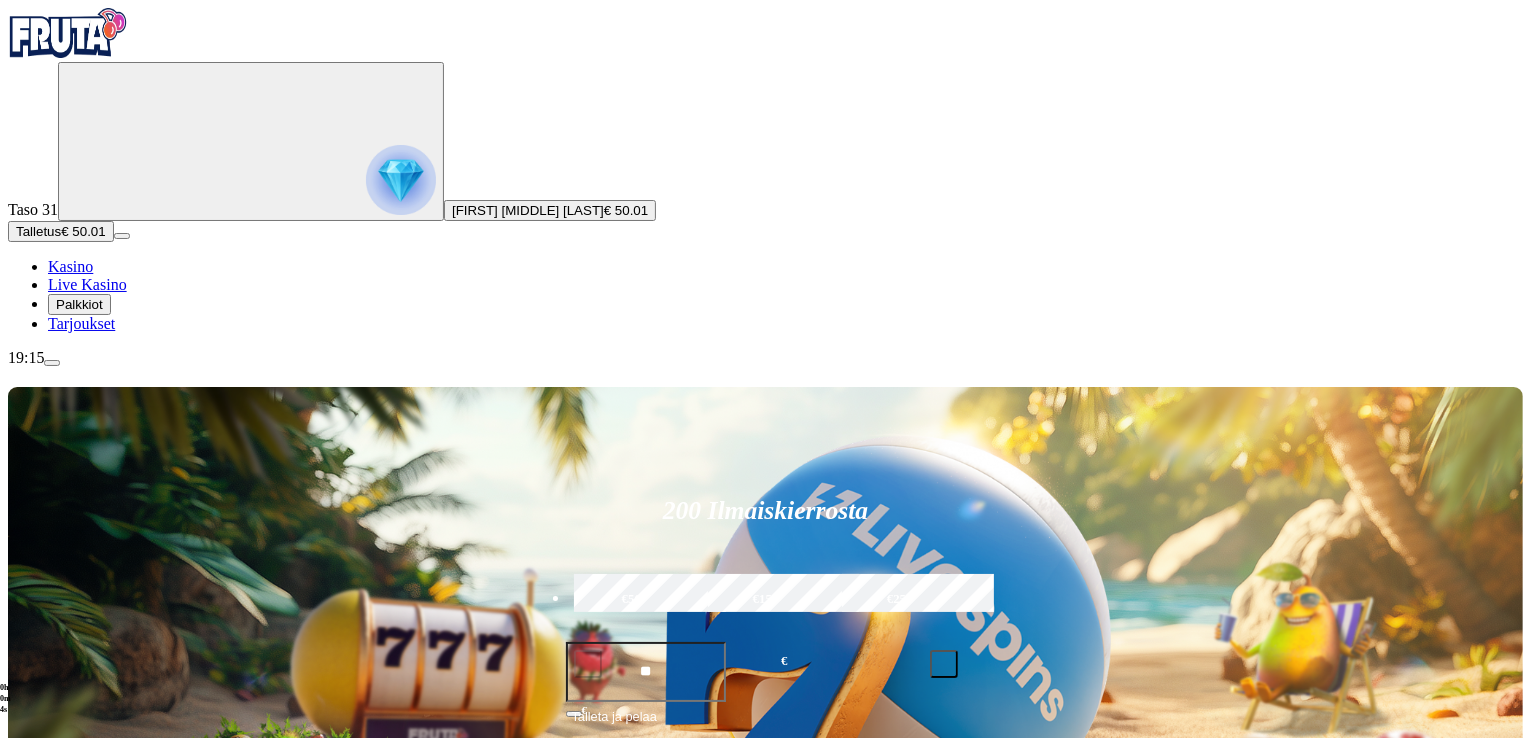 click at bounding box center (1064, 982) 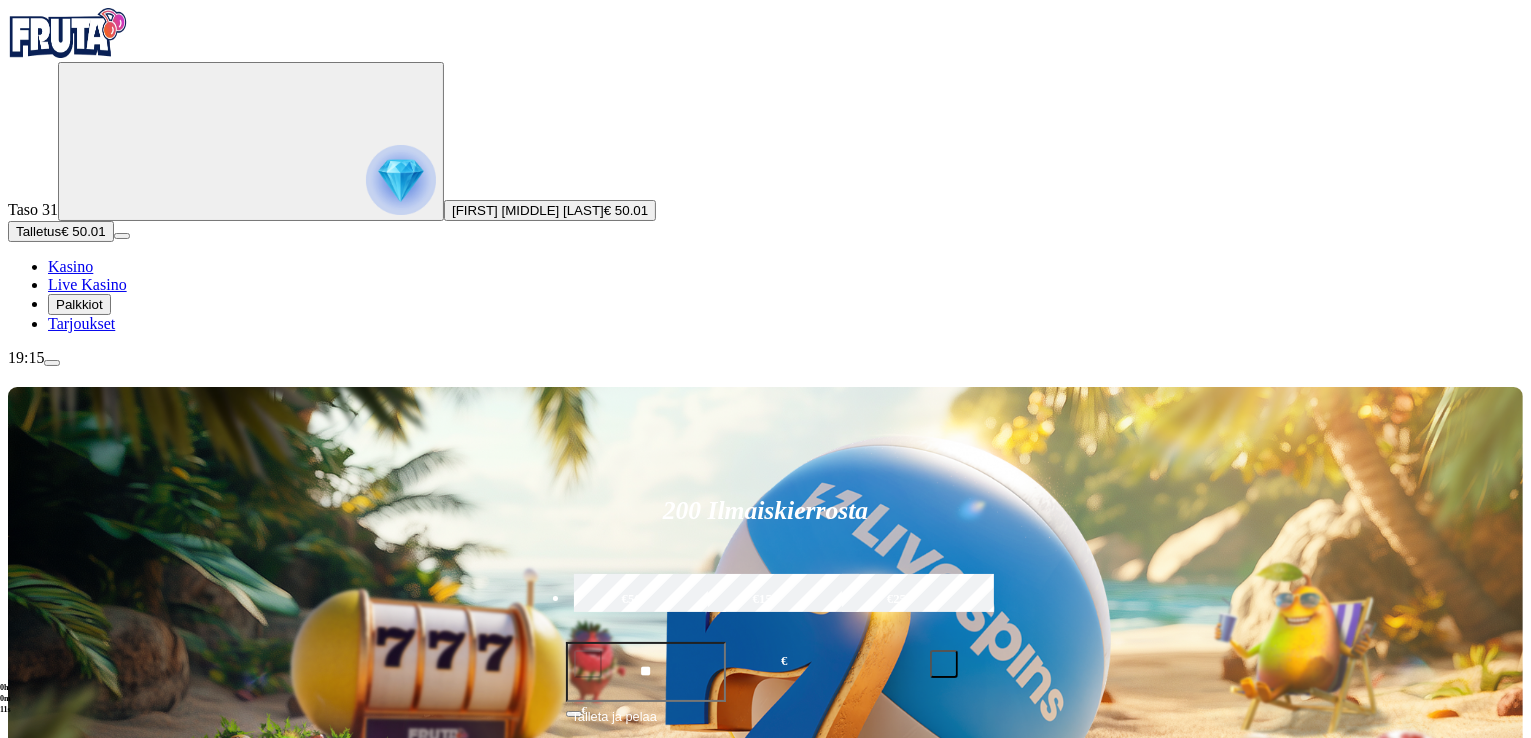 type on "******" 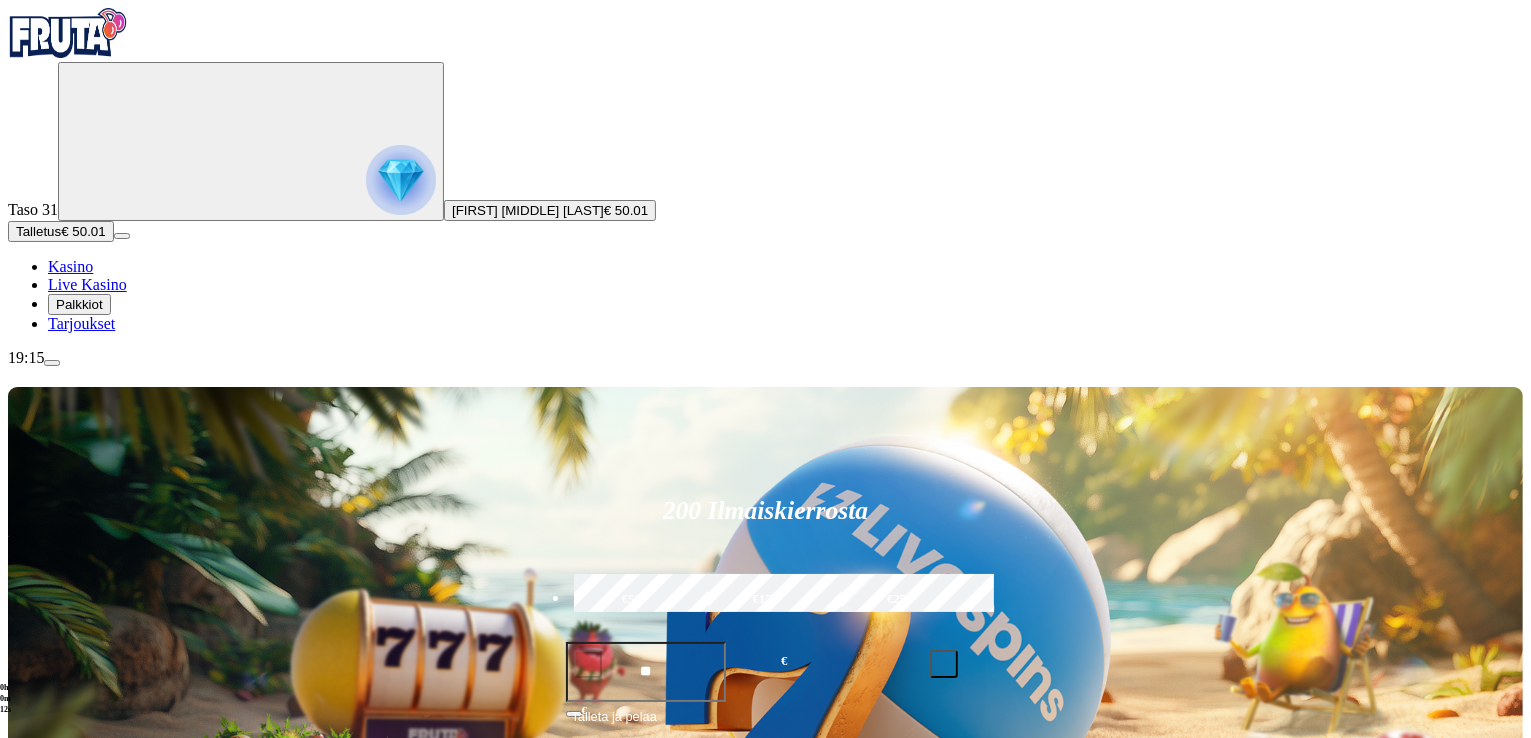click on "Pelaa nyt" at bounding box center (1375, 1015) 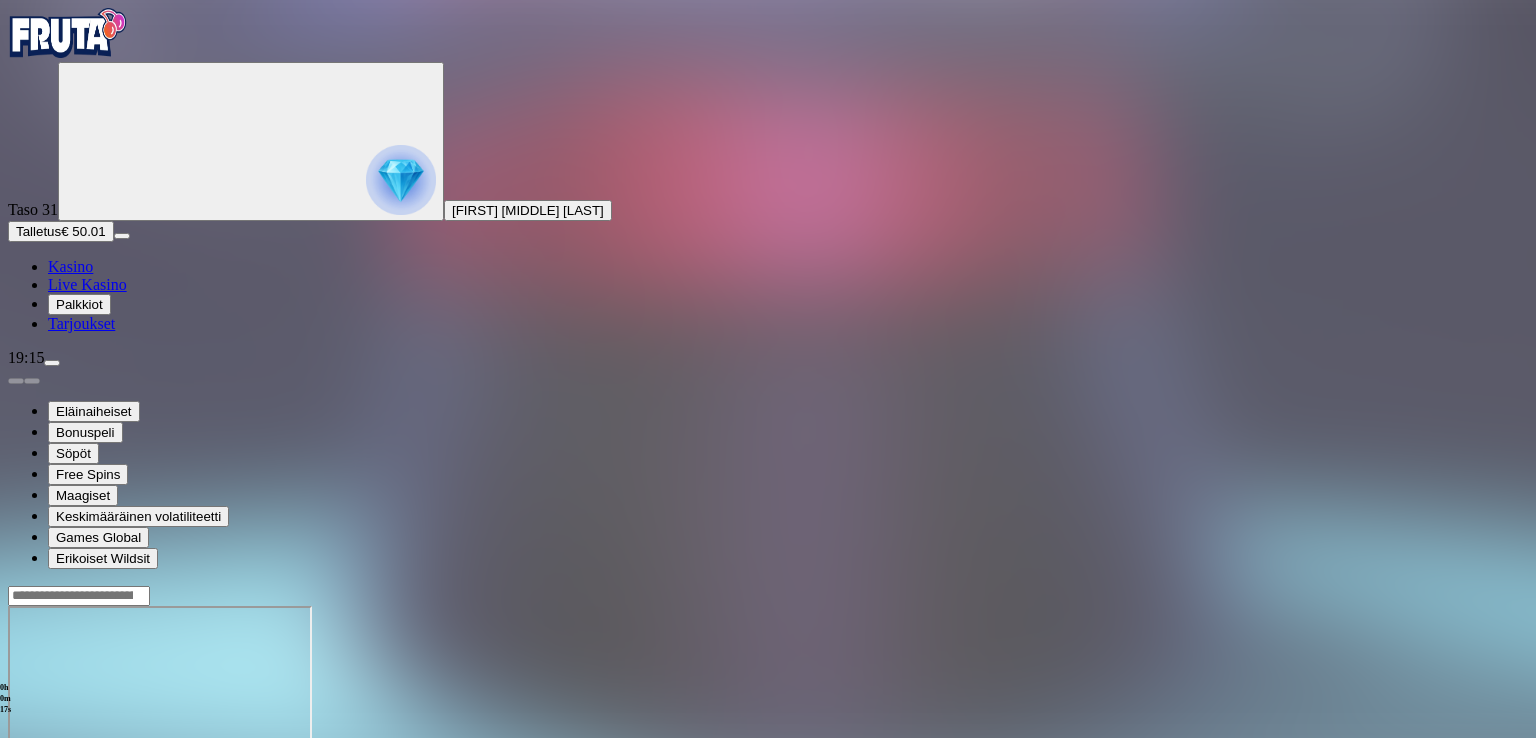 click at bounding box center (48, 778) 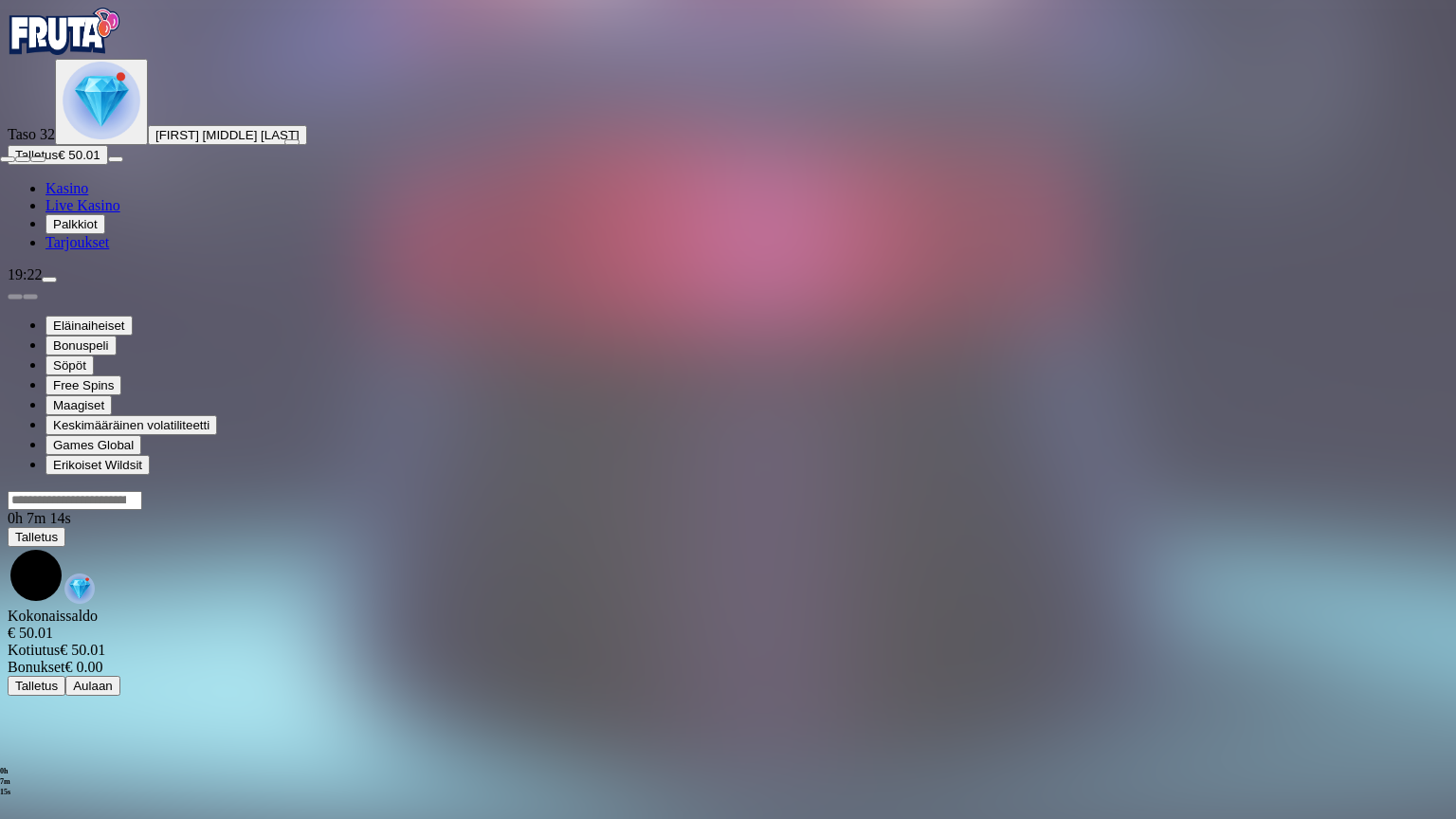 click at bounding box center [38, 159] 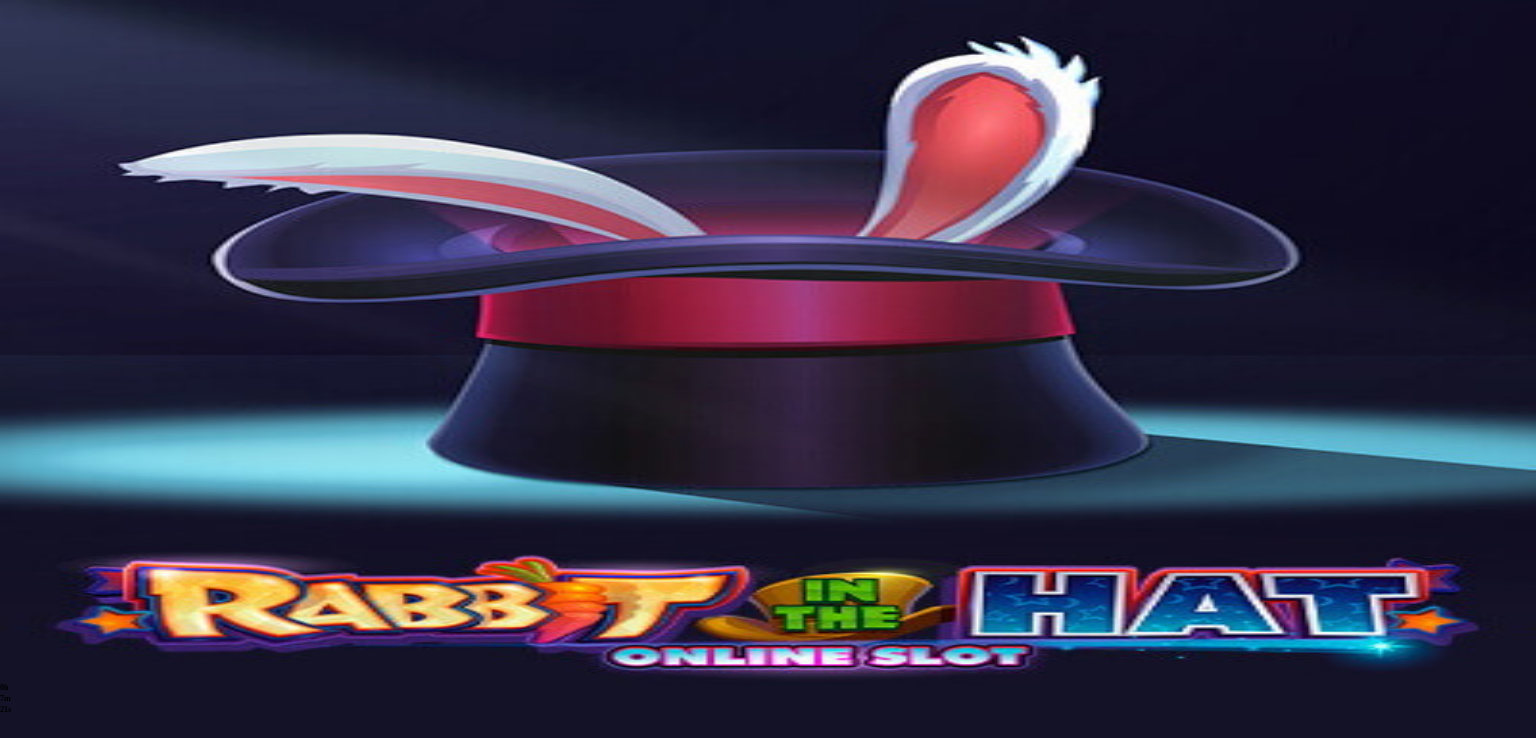 scroll, scrollTop: 0, scrollLeft: 0, axis: both 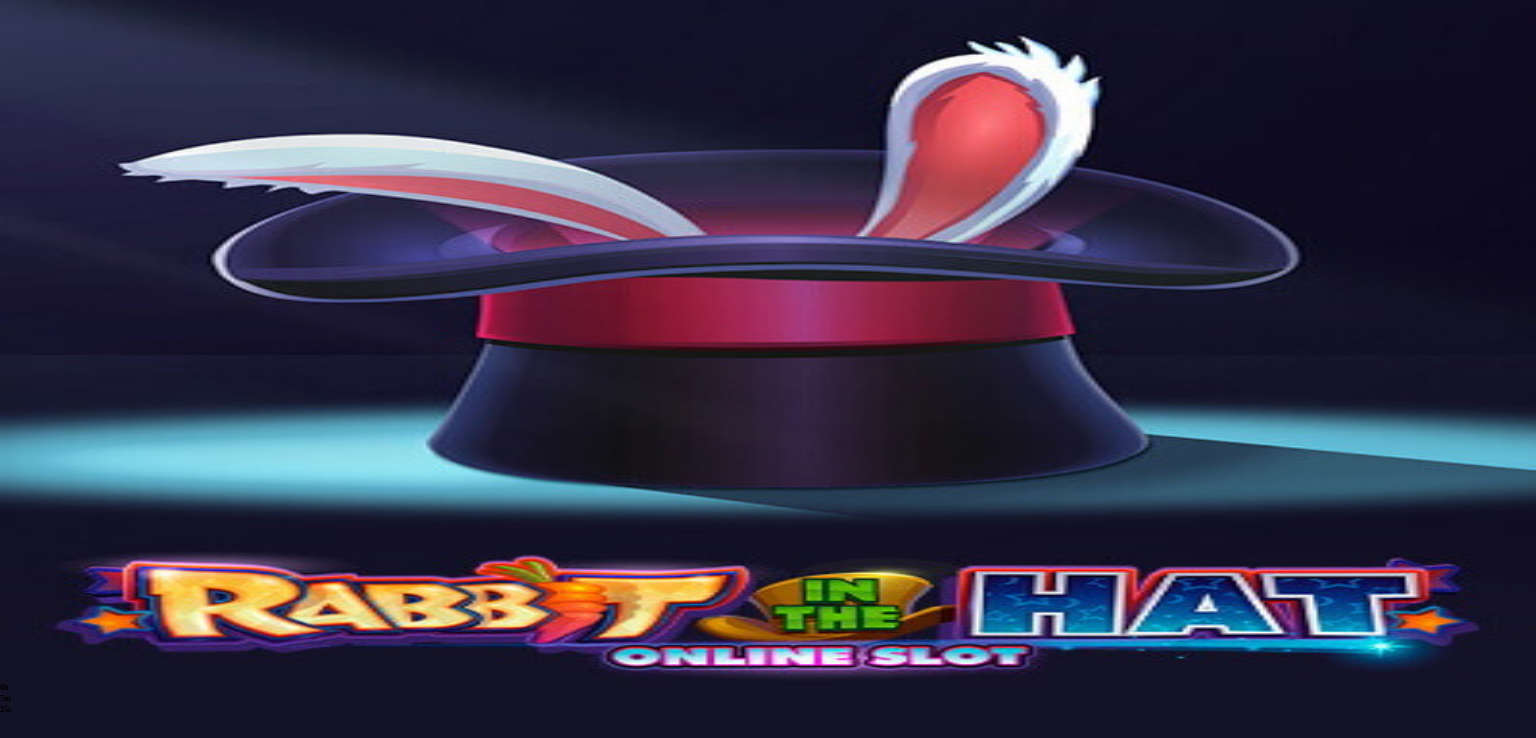 drag, startPoint x: 1414, startPoint y: 182, endPoint x: 1414, endPoint y: 269, distance: 87 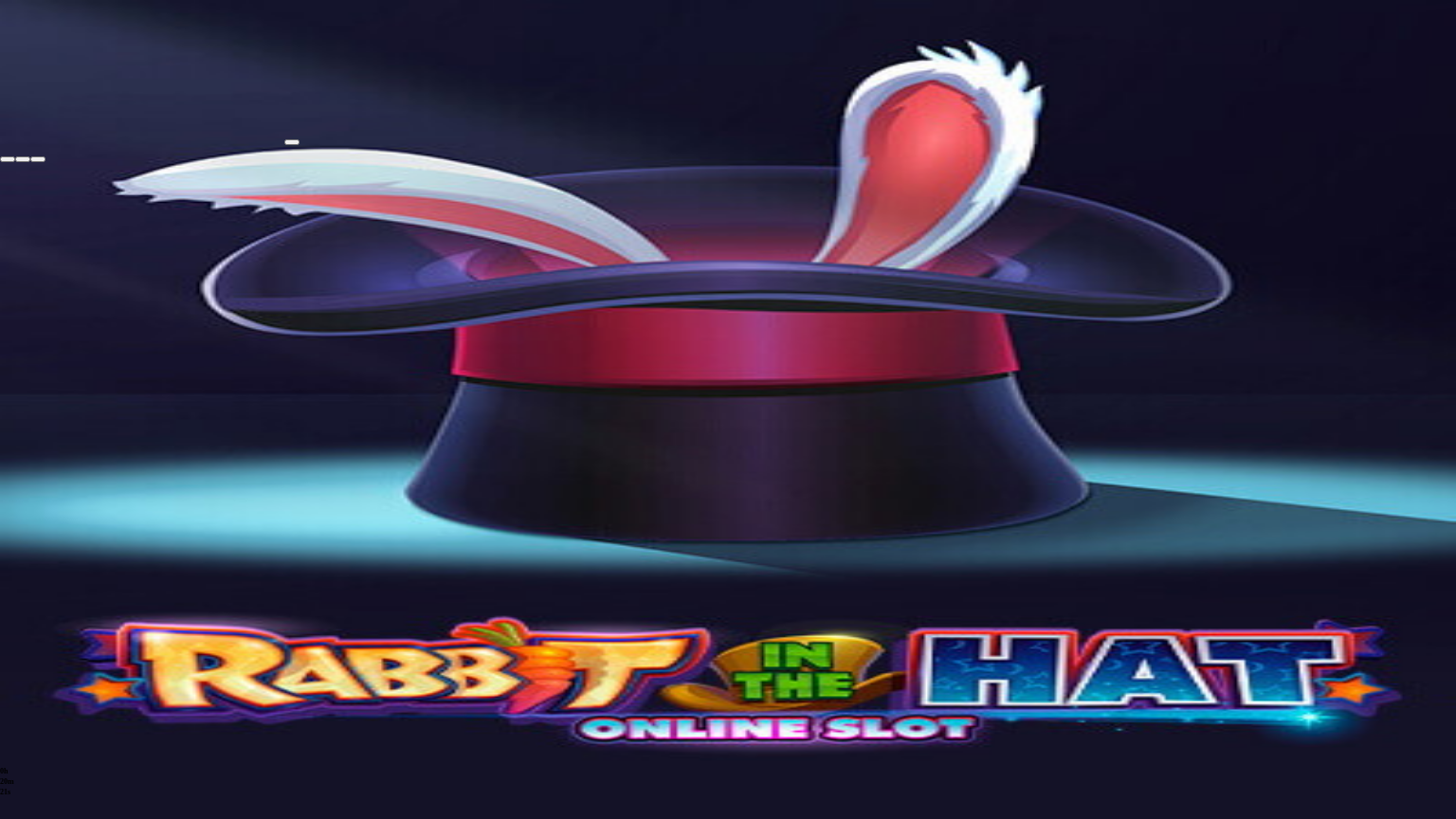 click at bounding box center [8, 159] 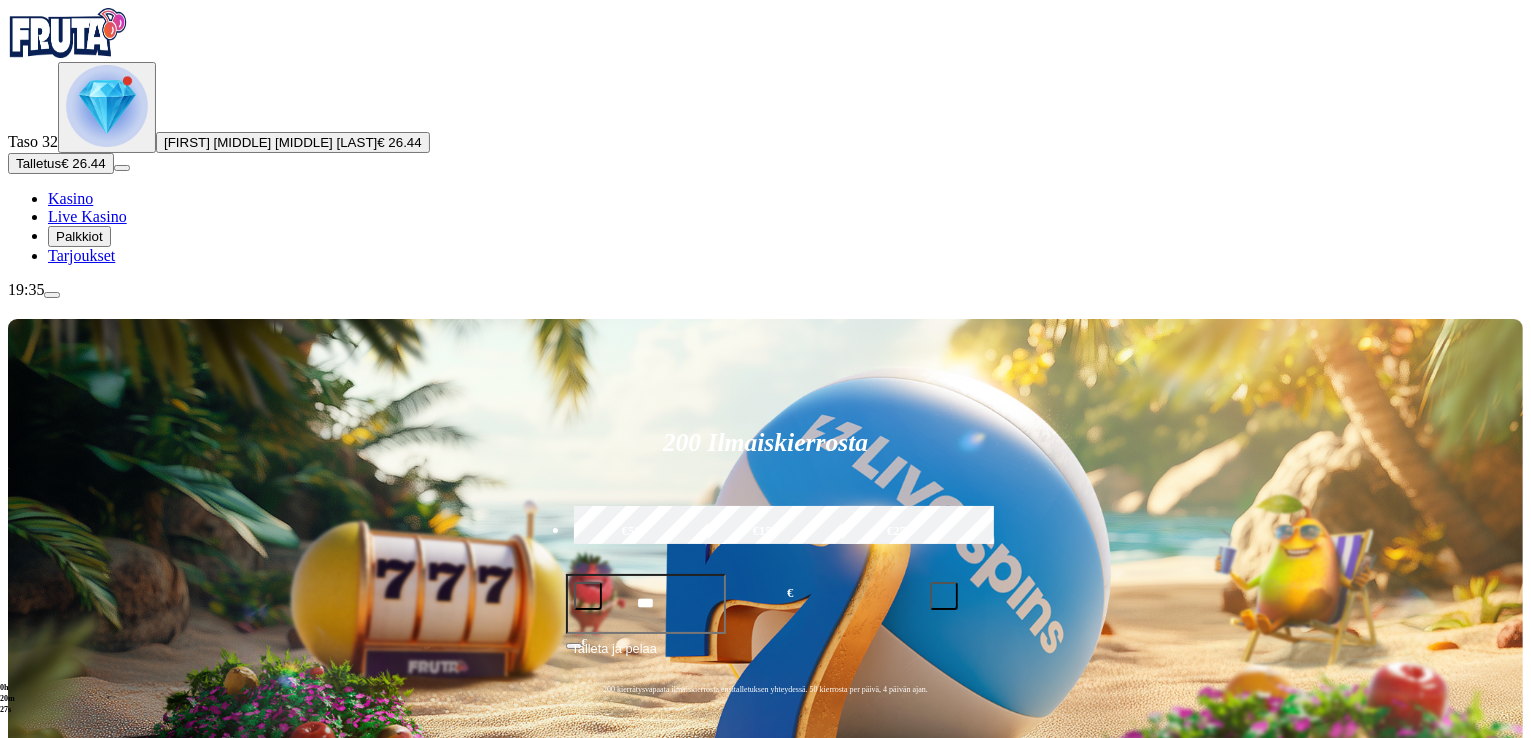 click at bounding box center (107, 106) 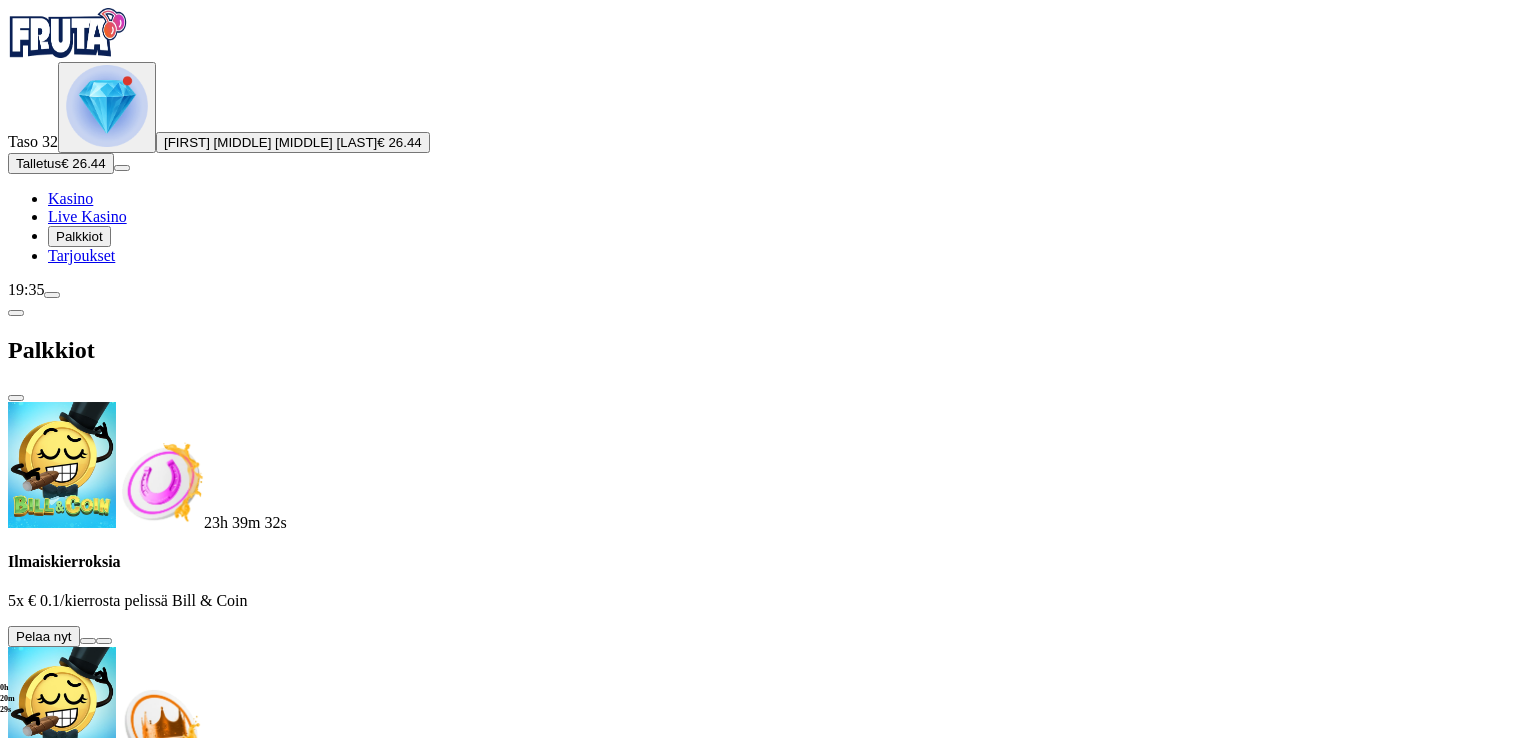 scroll, scrollTop: 470, scrollLeft: 0, axis: vertical 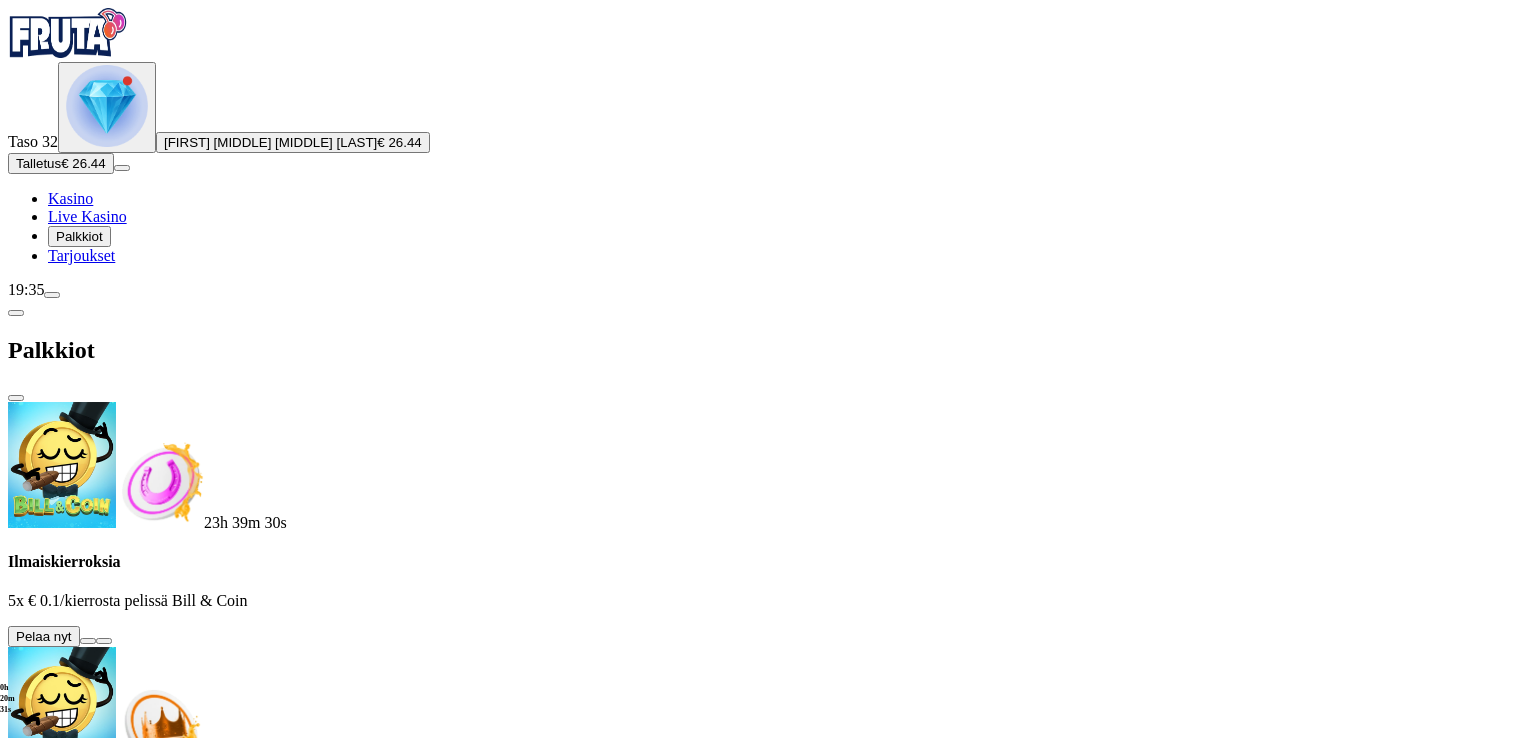 click at bounding box center [112, 1903] 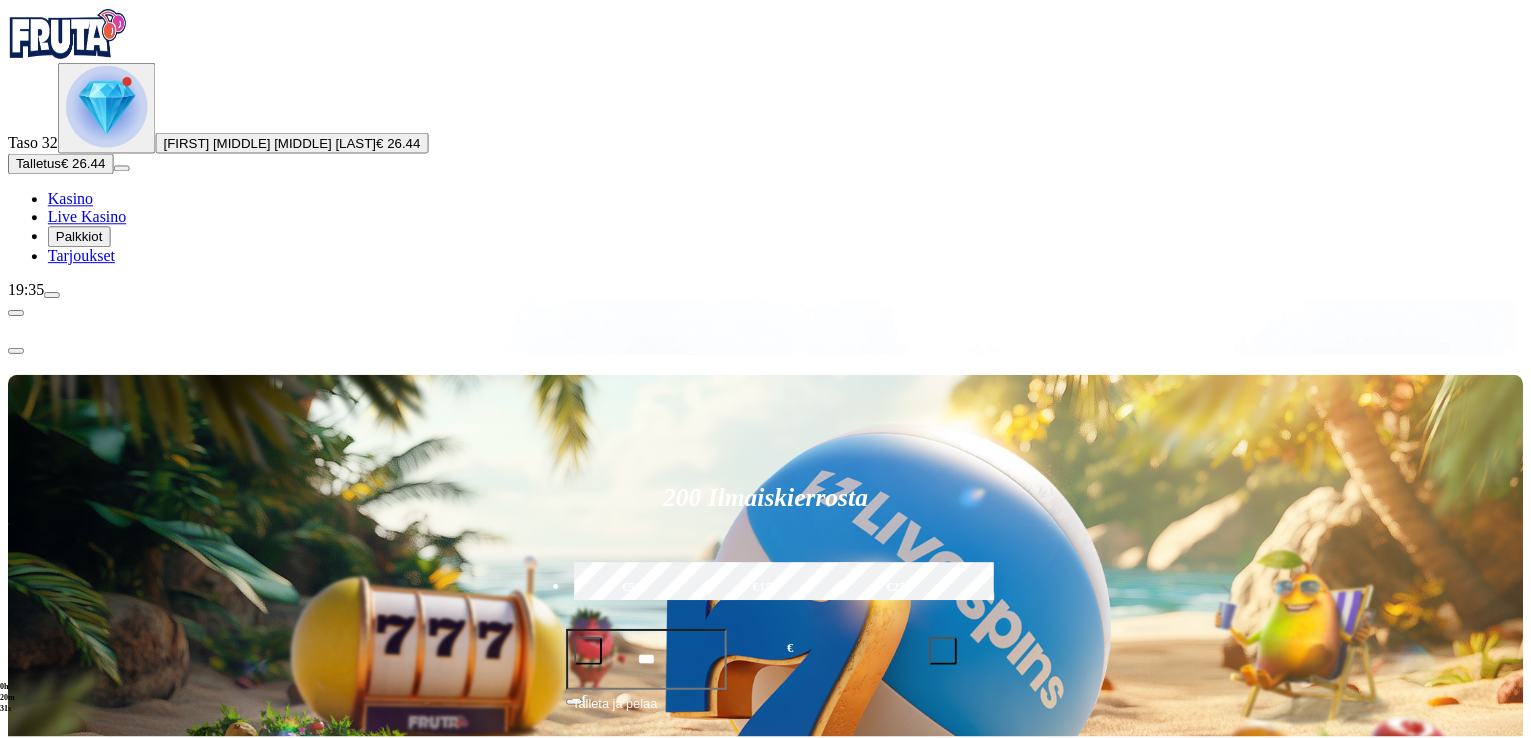 scroll, scrollTop: 0, scrollLeft: 0, axis: both 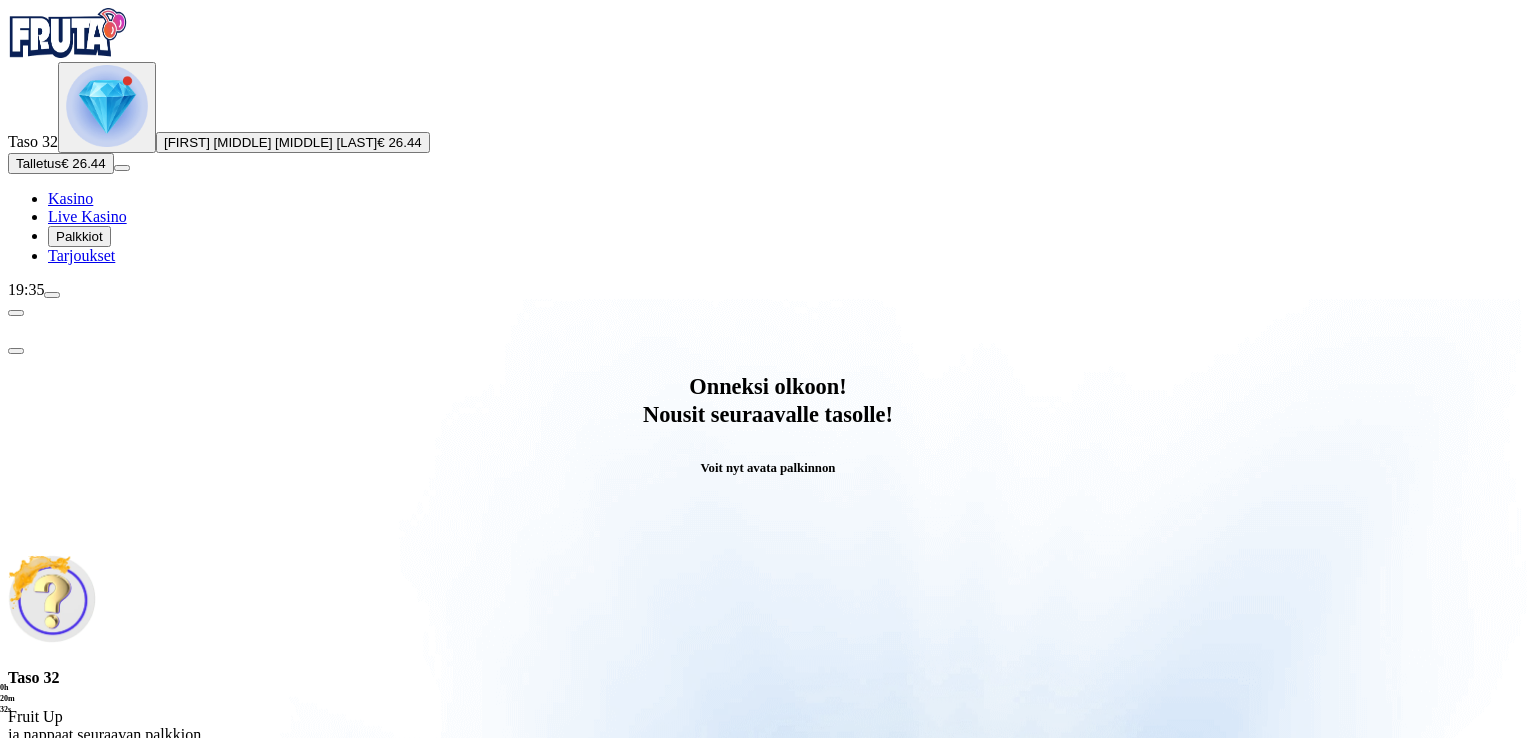click on "Avaa palkinto" at bounding box center (768, 795) 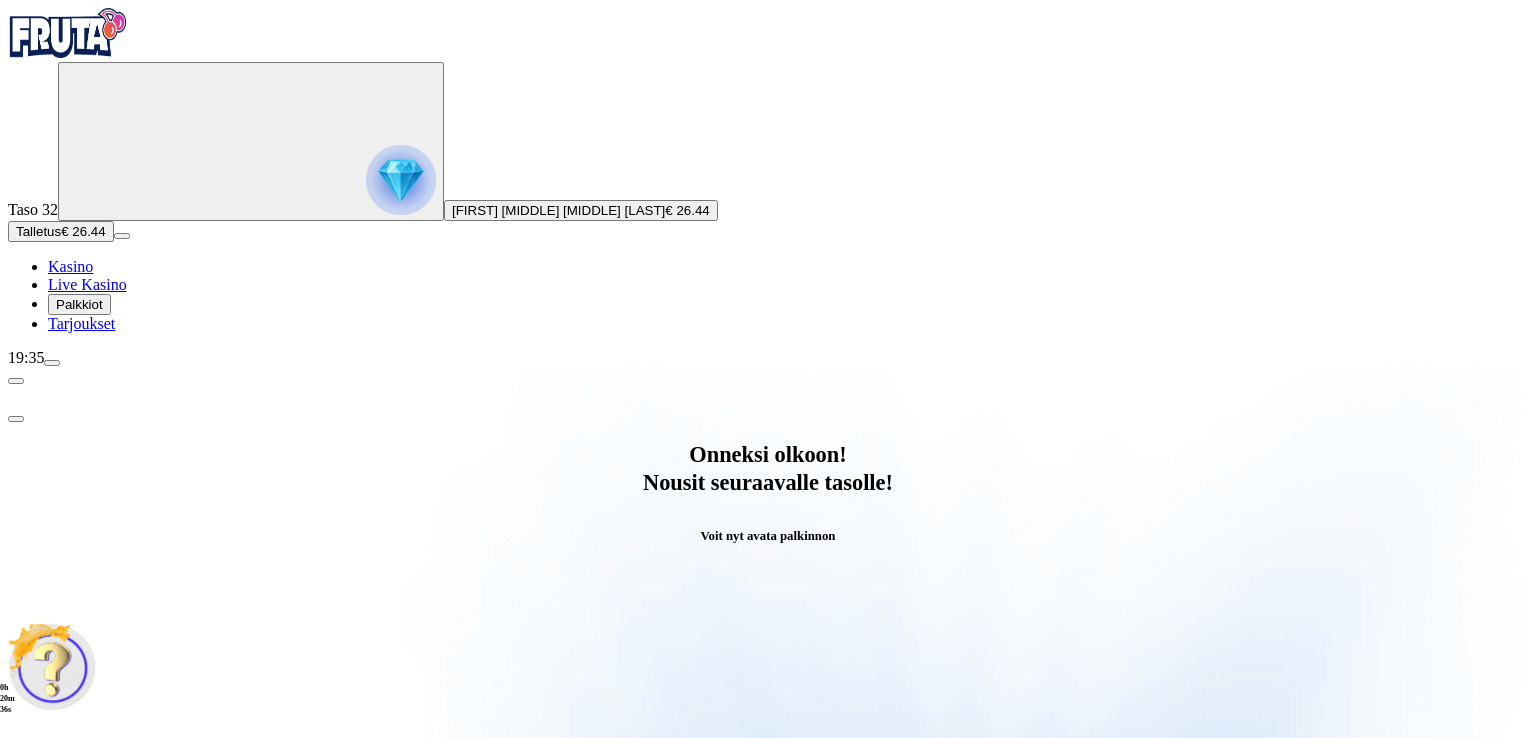 click at bounding box center [88, 1067] 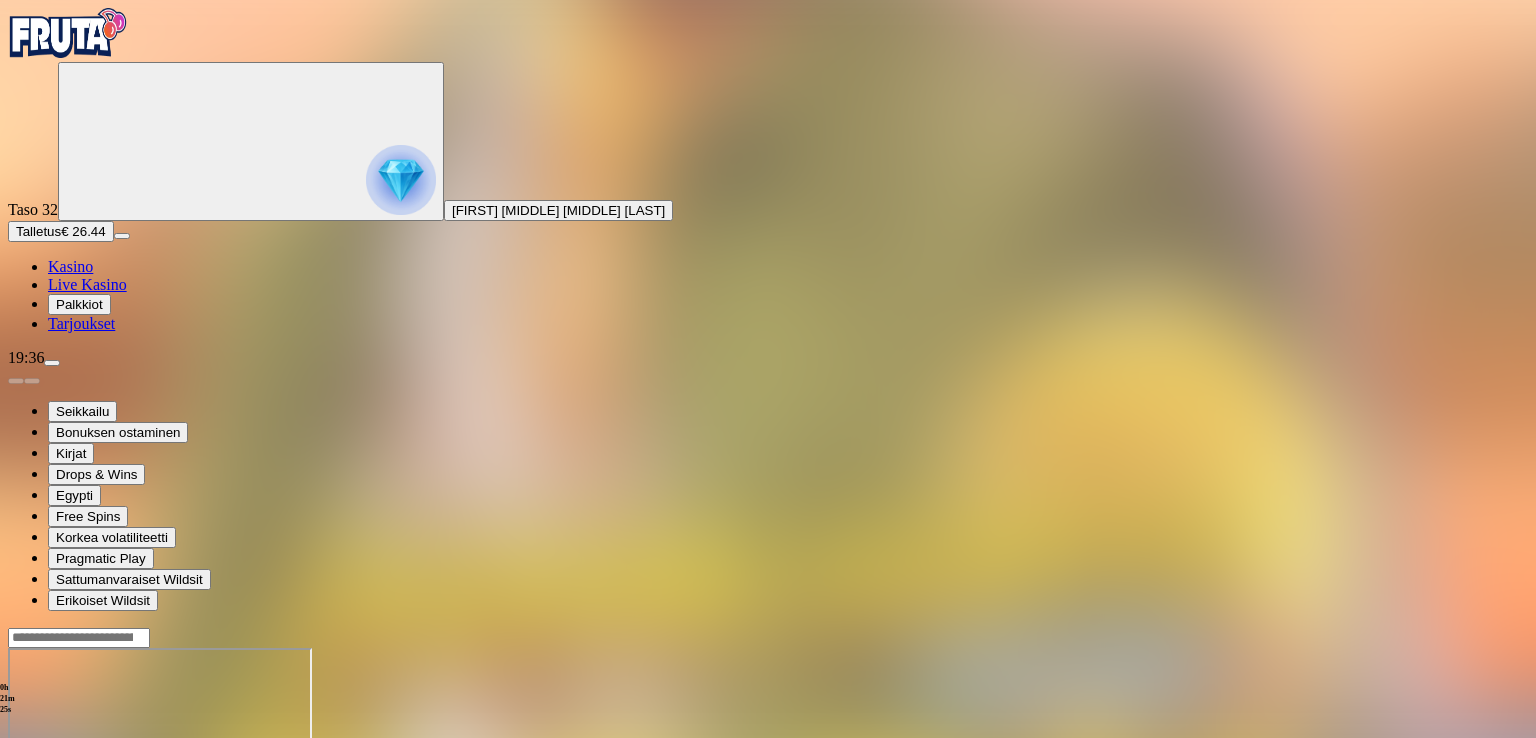 click at bounding box center (16, 820) 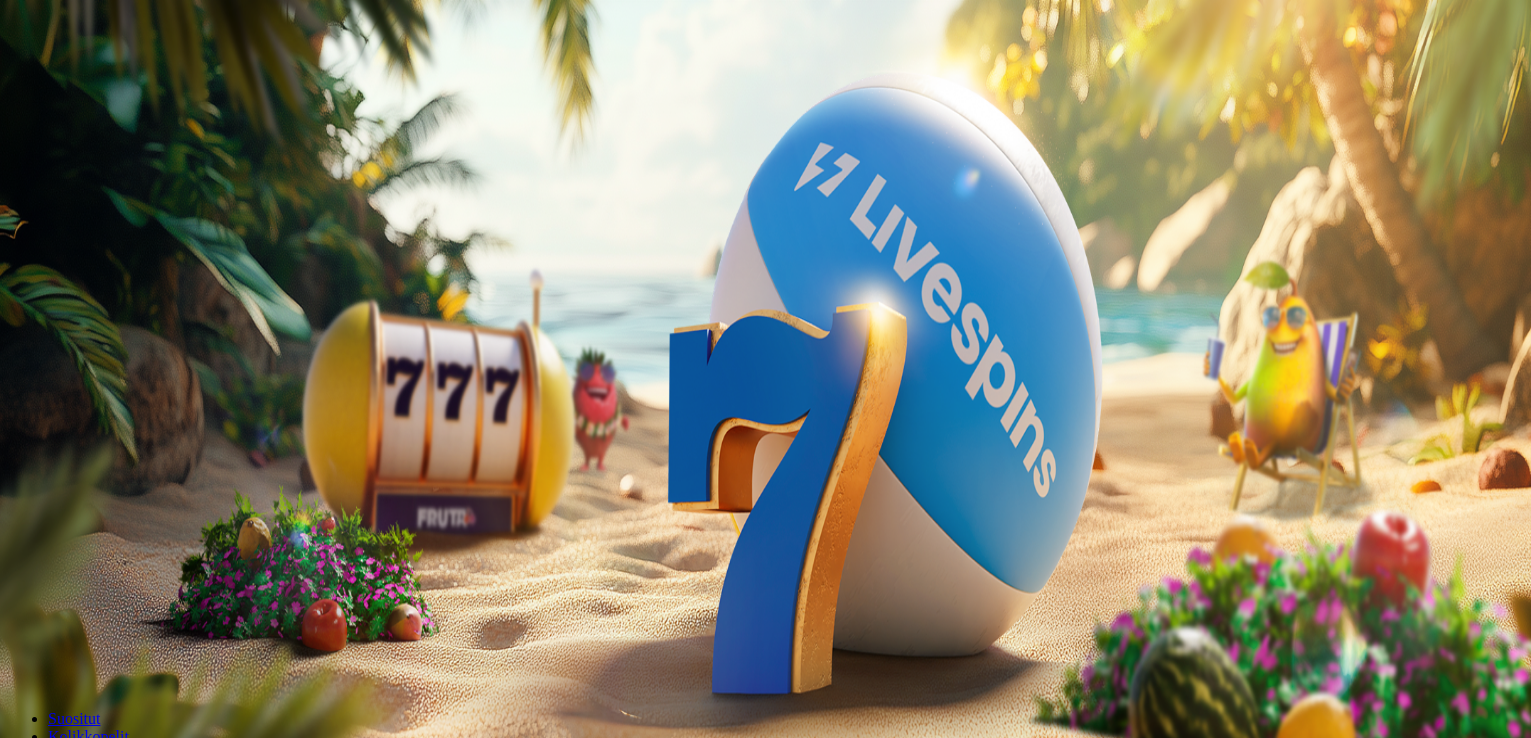 scroll, scrollTop: 0, scrollLeft: 0, axis: both 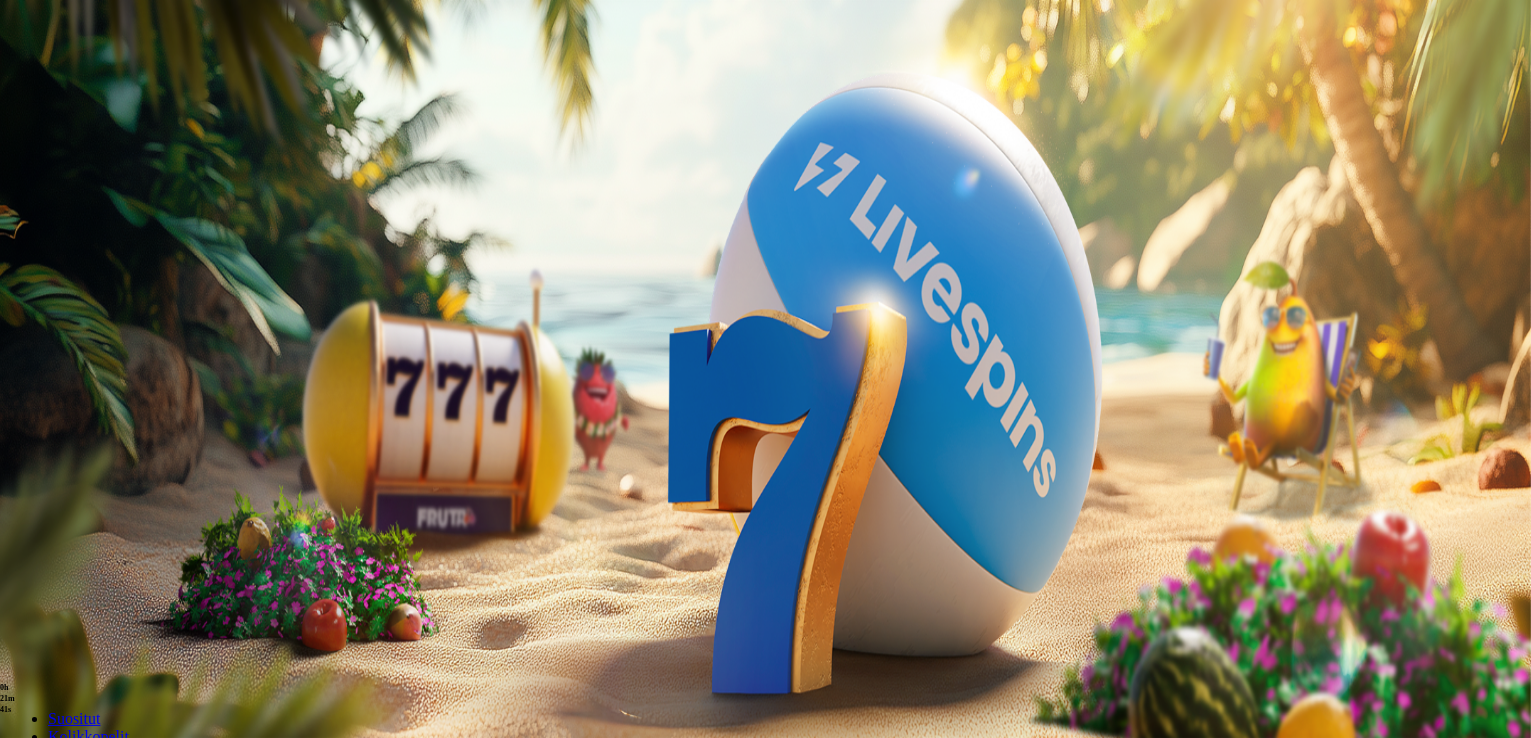 click at bounding box center [52, 363] 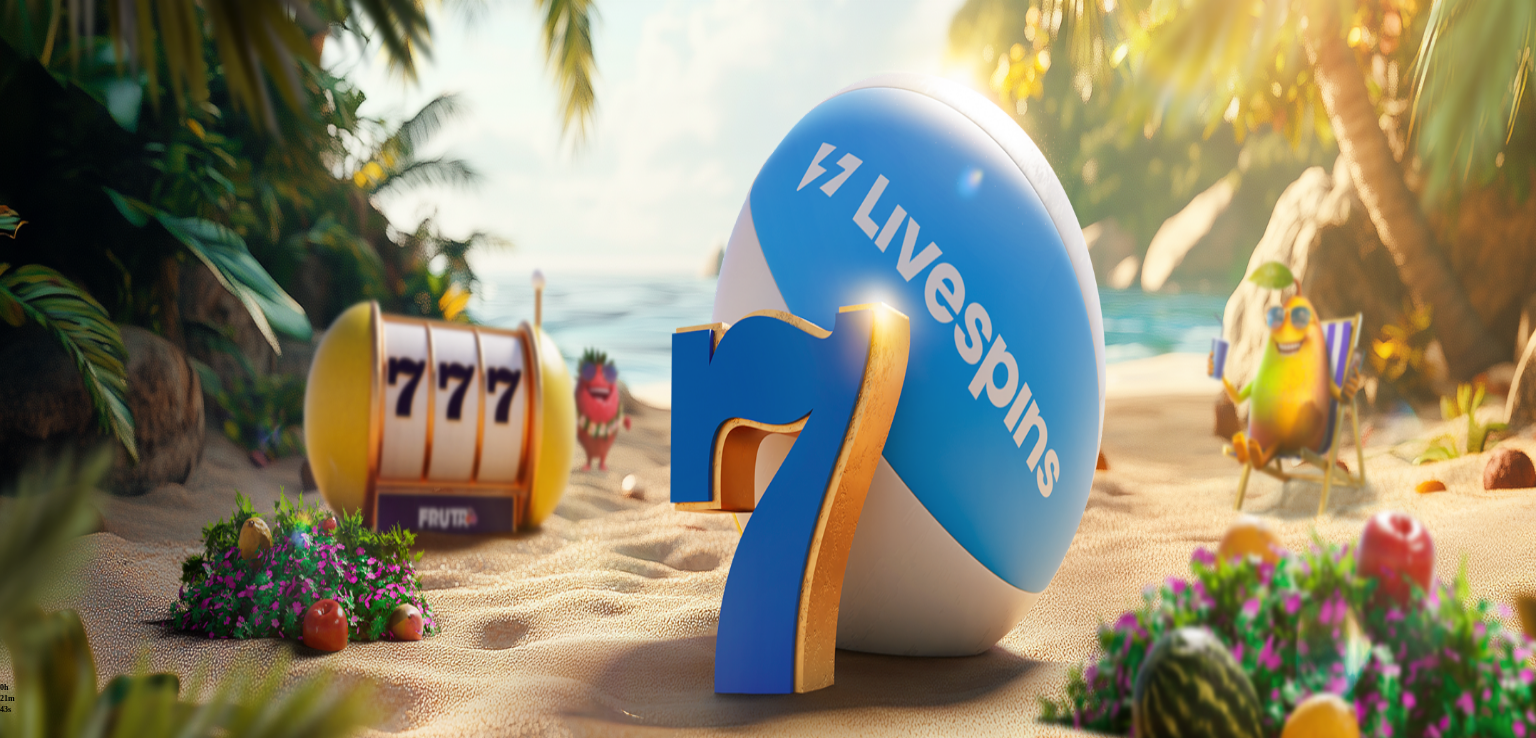 click on "Kirjaudu ulos" at bounding box center [54, 854] 